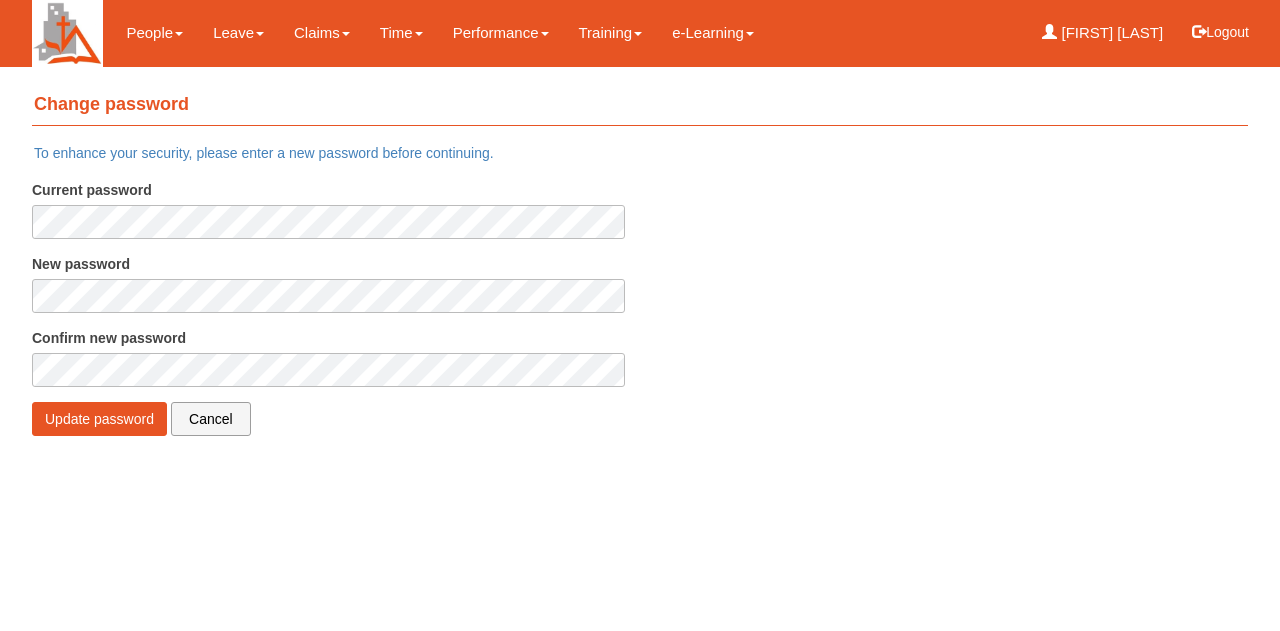 scroll, scrollTop: 0, scrollLeft: 0, axis: both 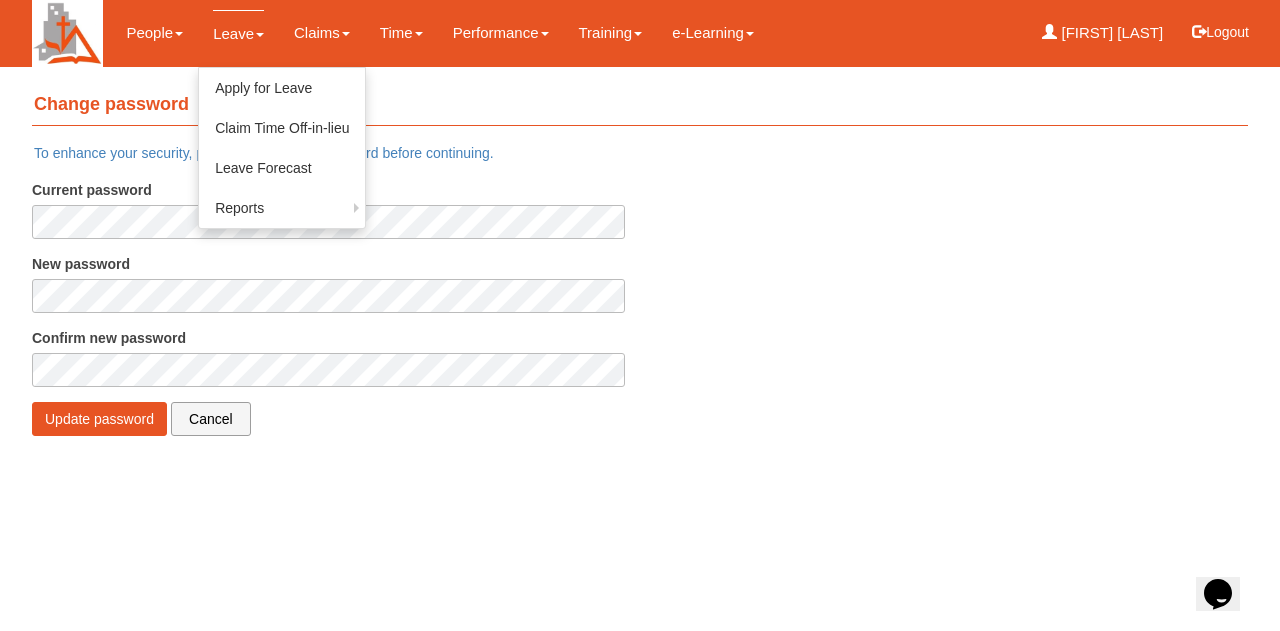 click on "Leave" at bounding box center (238, 33) 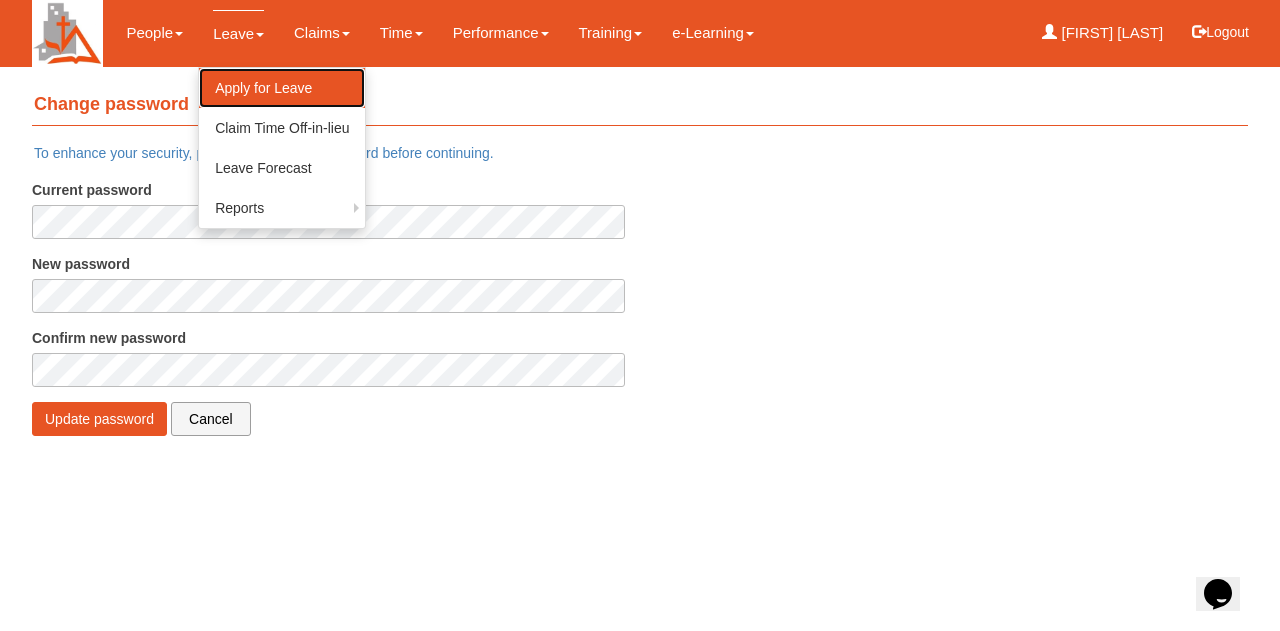 click on "Apply for Leave" at bounding box center [282, 88] 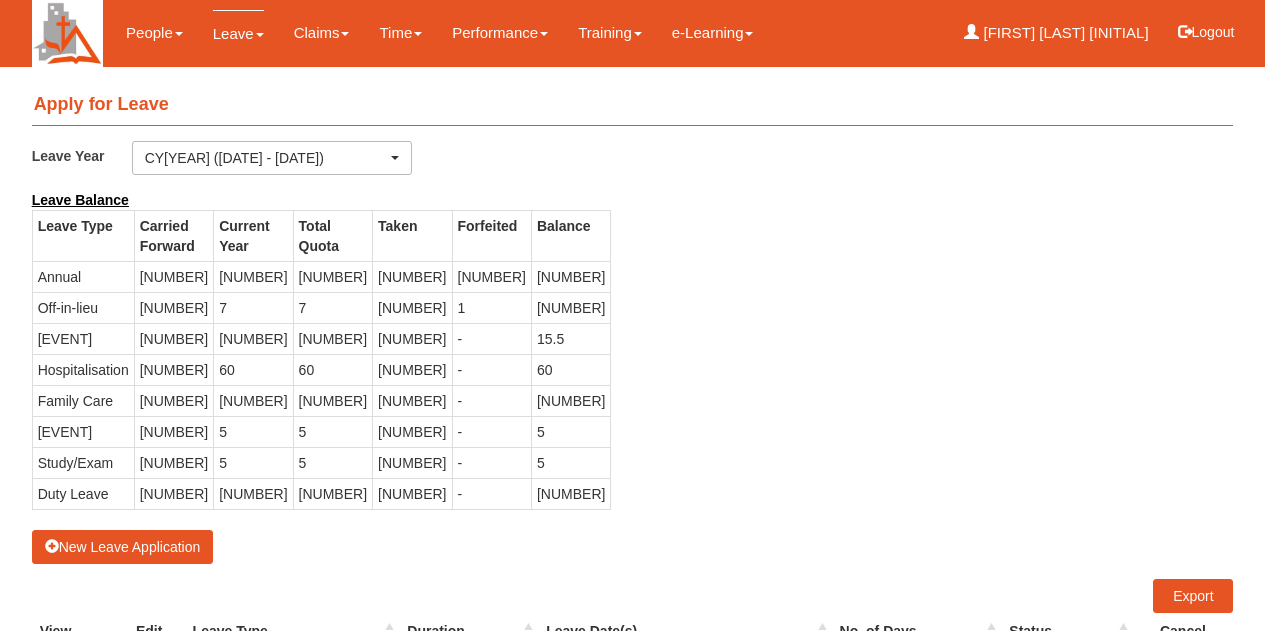 scroll, scrollTop: 0, scrollLeft: 0, axis: both 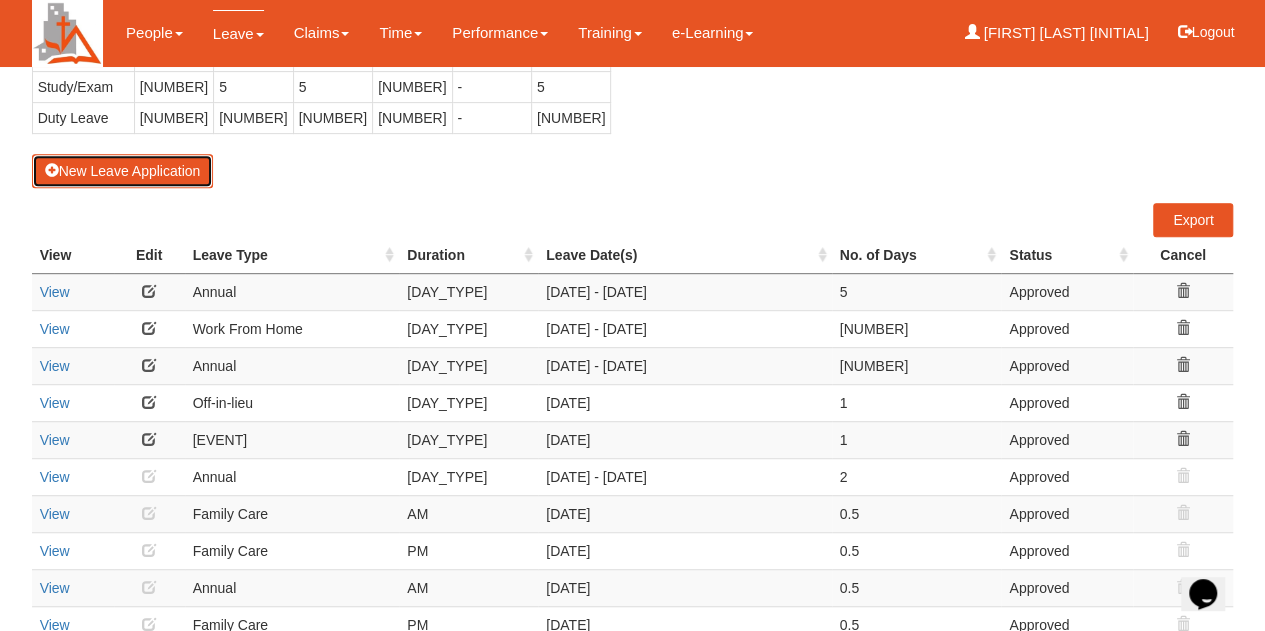 click on "New Leave Application" at bounding box center (123, 171) 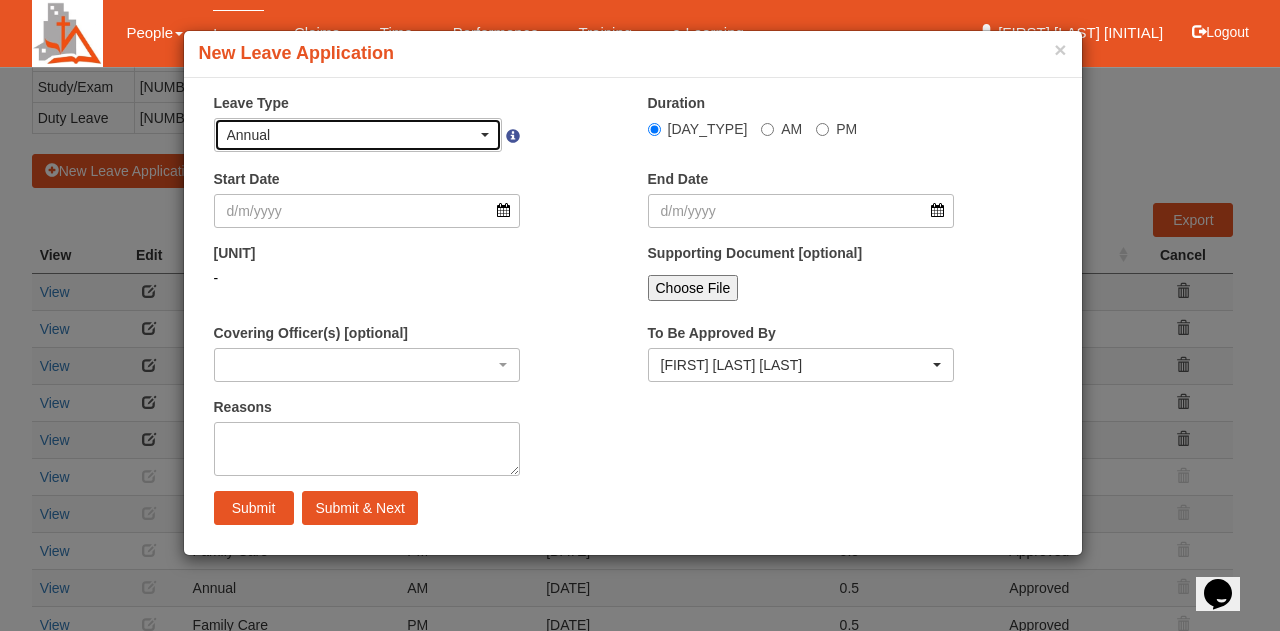 click at bounding box center (485, 135) 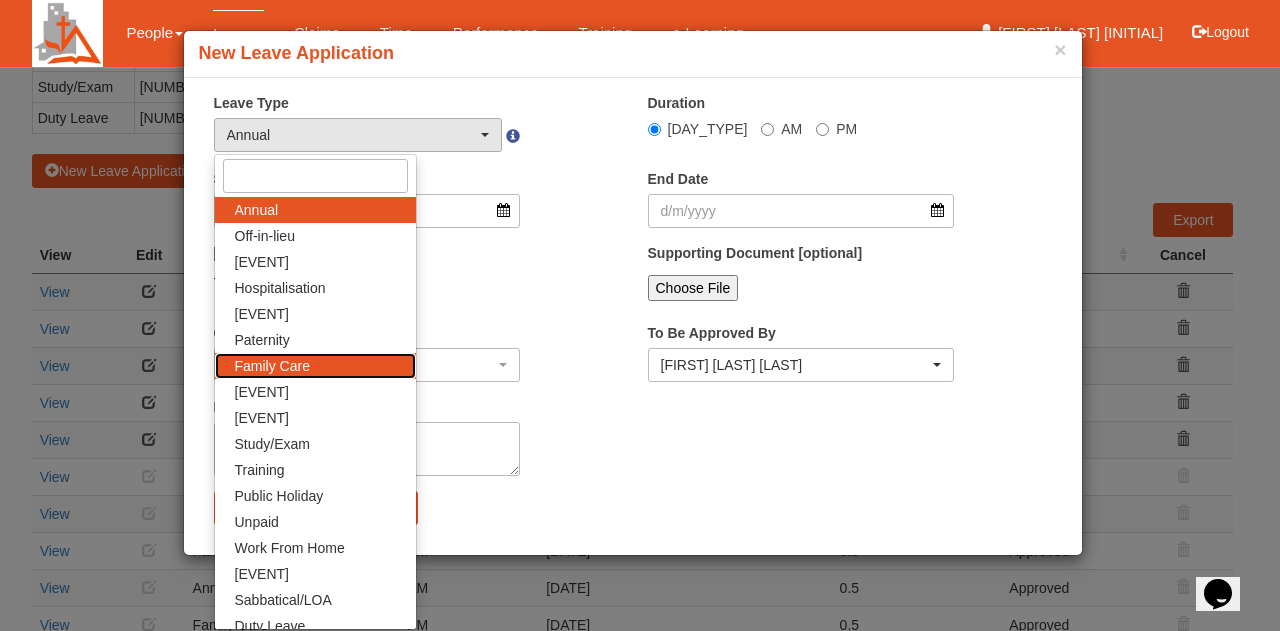 click on "Family Care" at bounding box center (315, 210) 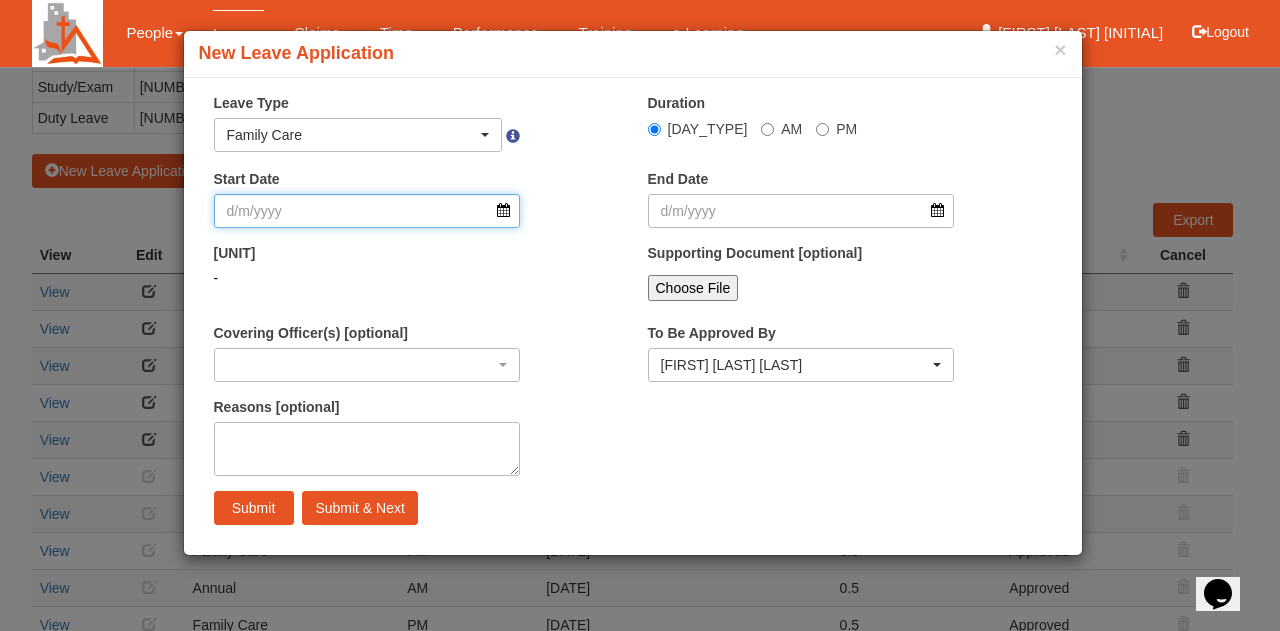 click on "Start Date" at bounding box center (367, 211) 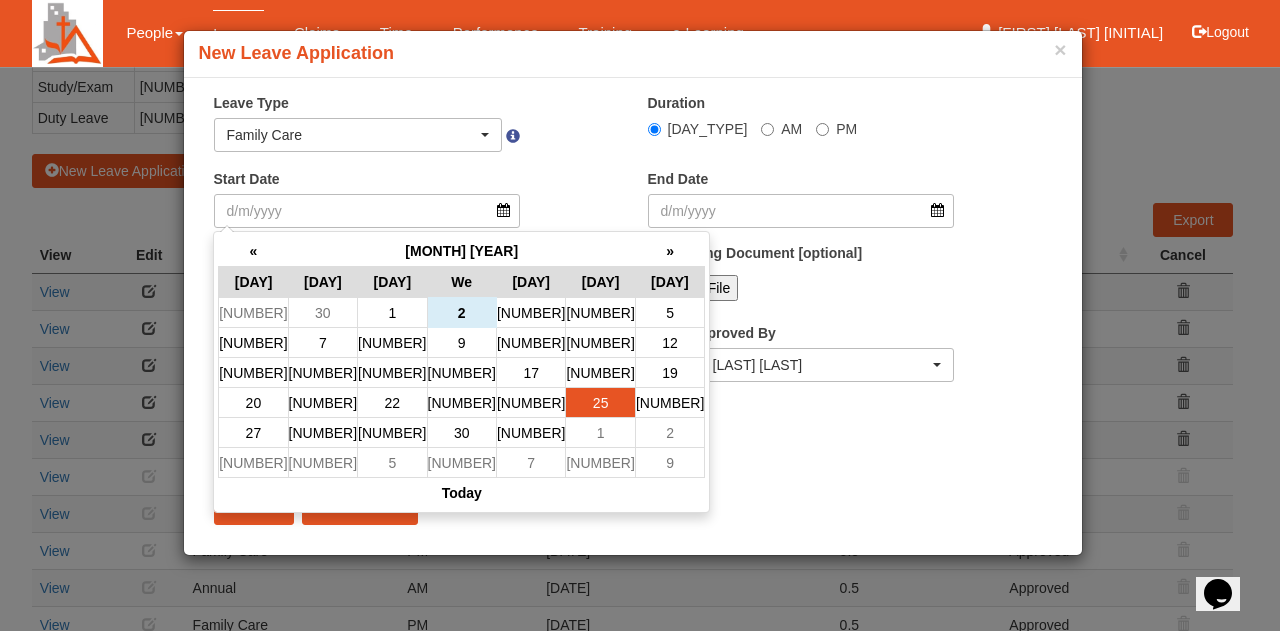 click on "25" at bounding box center (600, 313) 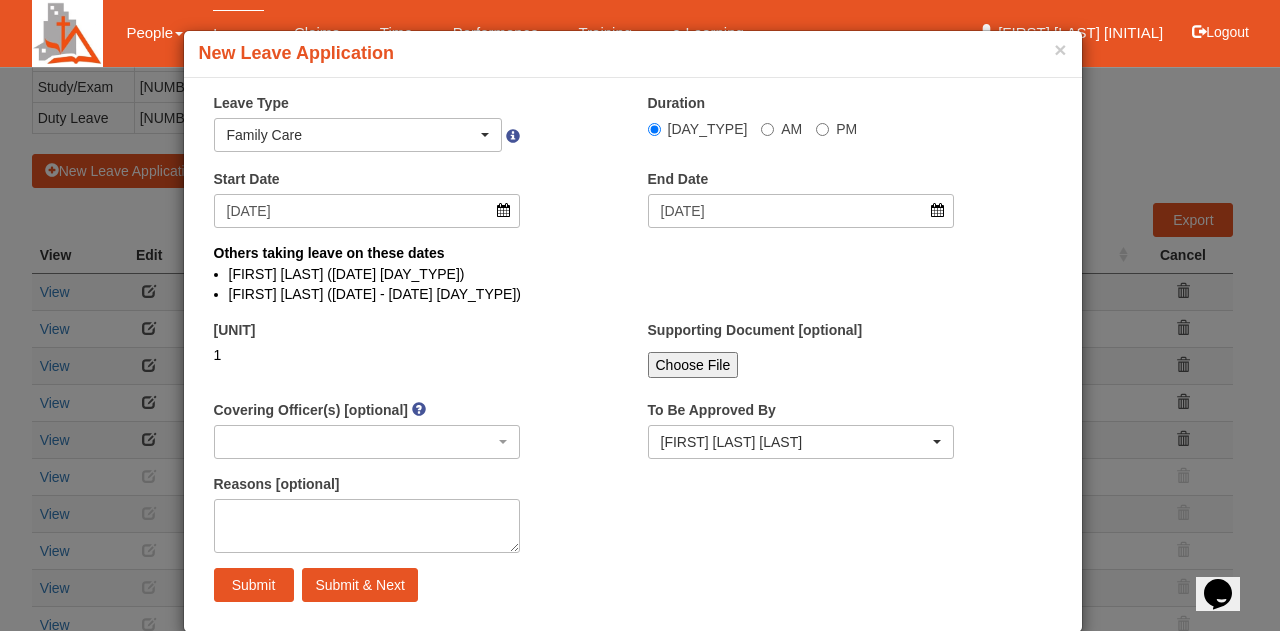 click on "AM" at bounding box center [781, 129] 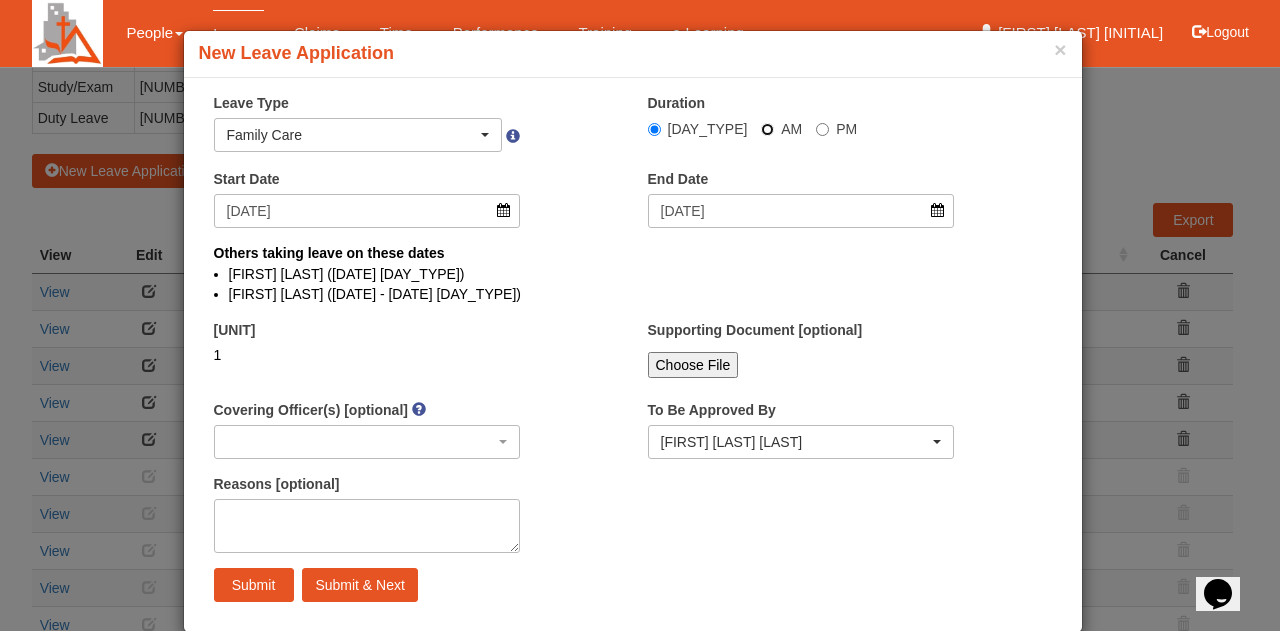 click on "AM" at bounding box center (654, 129) 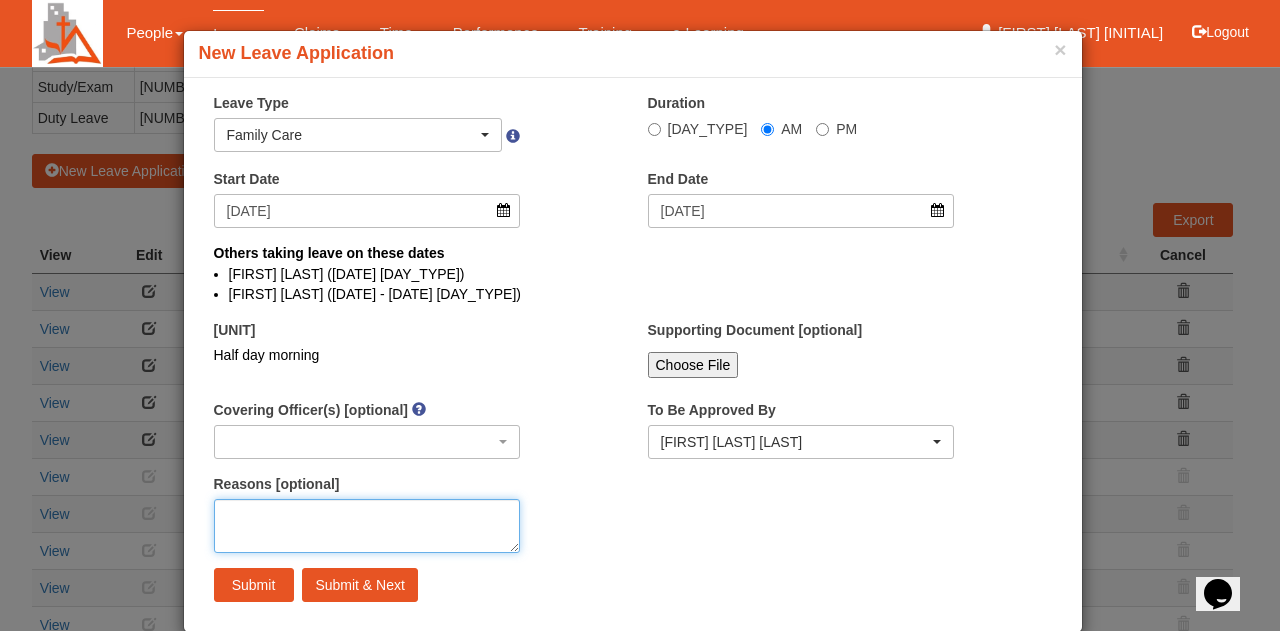 click on "Reasons [optional]" at bounding box center [367, 526] 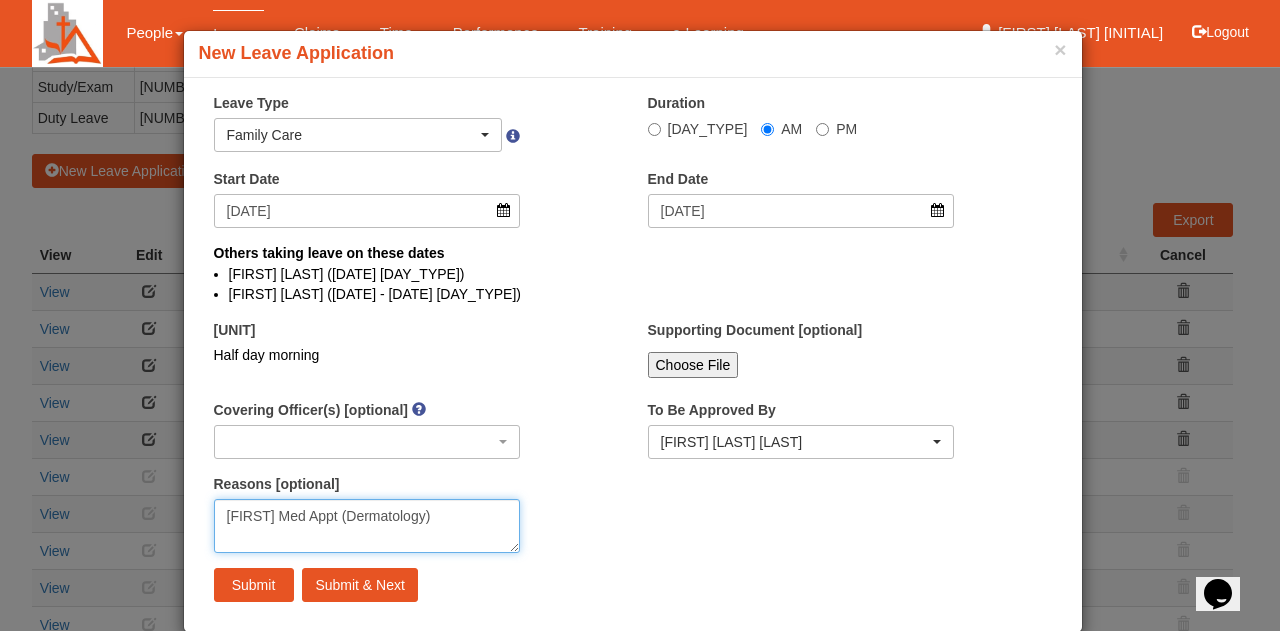 type on "[FIRST] Med Appt (Dermatology)" 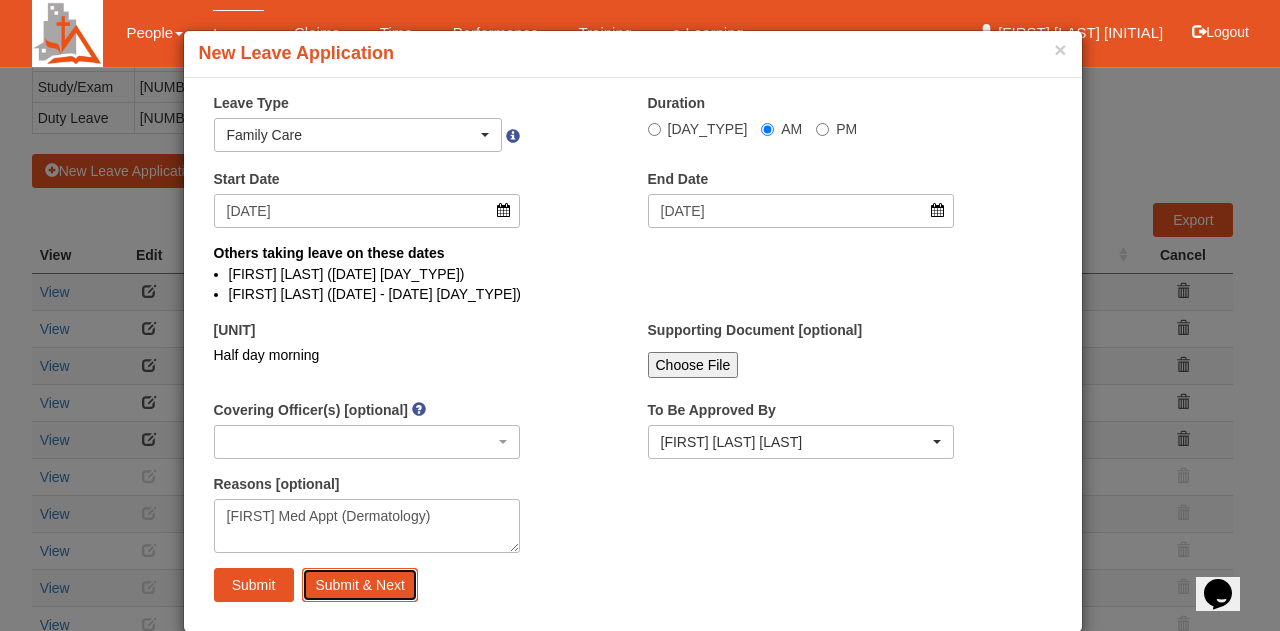 click on "Submit & Next" at bounding box center [359, 585] 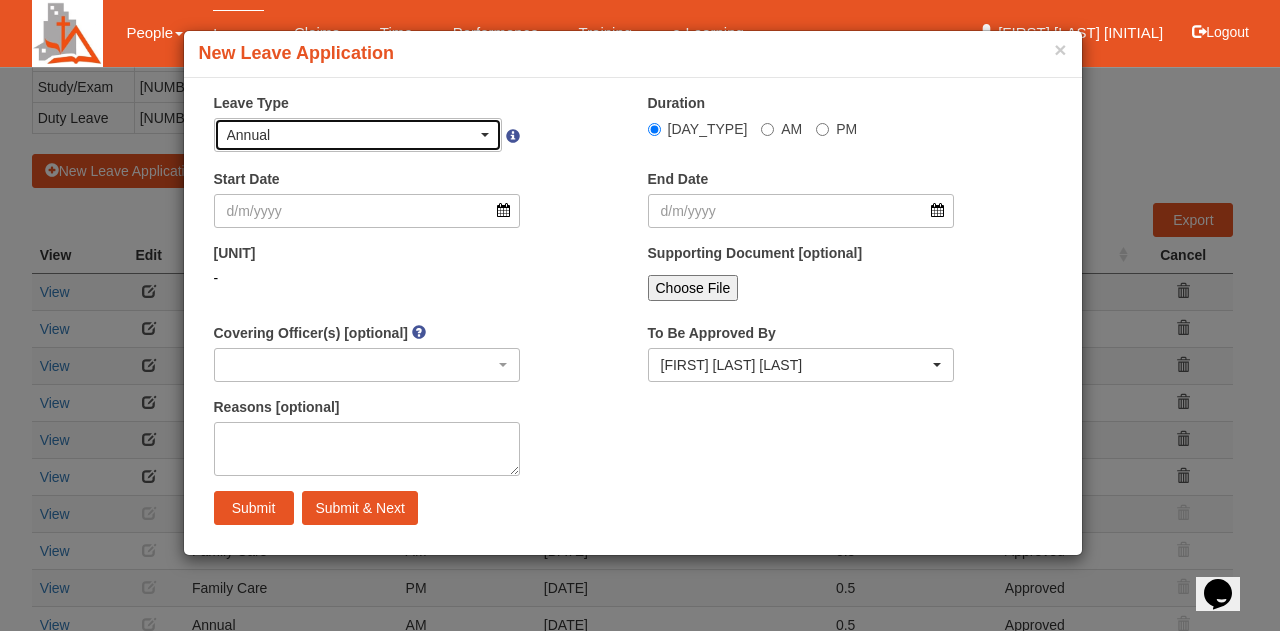 click on "Annual" at bounding box center (352, 135) 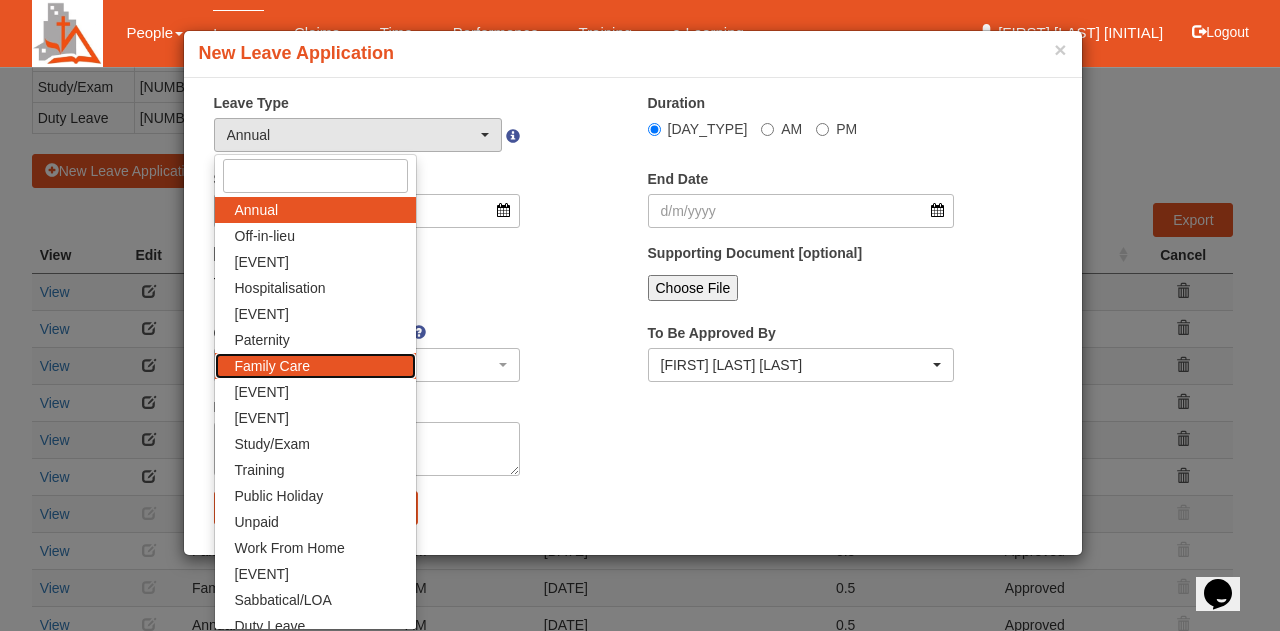 click on "Family Care" at bounding box center [315, 210] 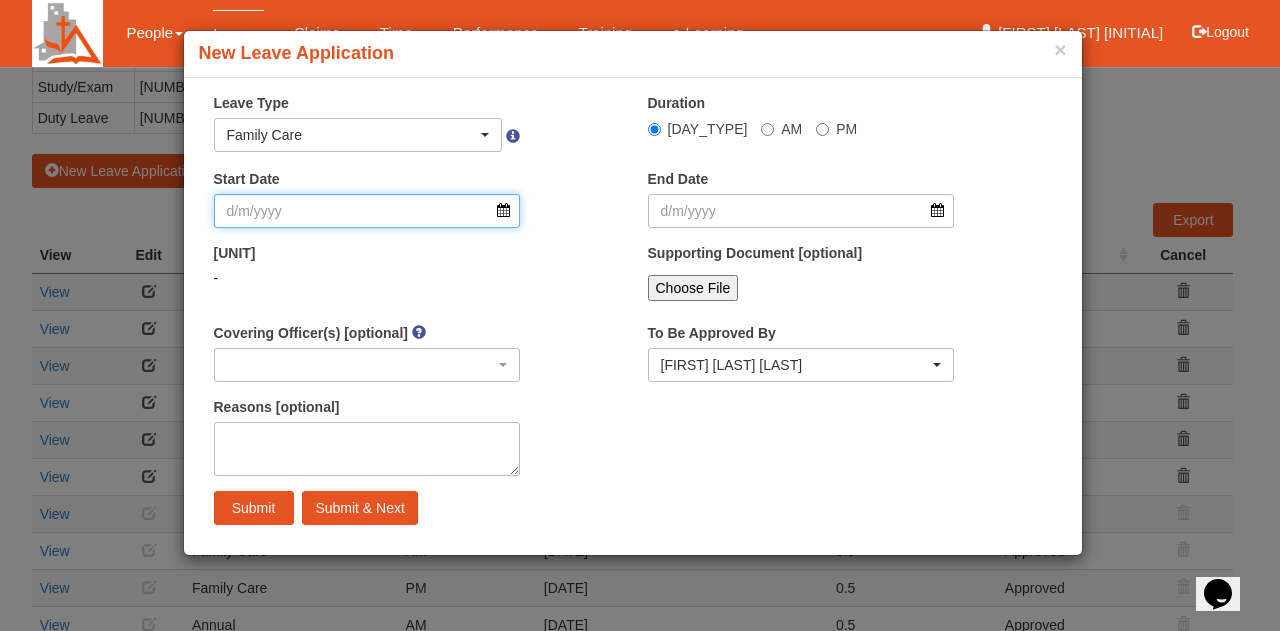 click on "Start Date" at bounding box center (367, 211) 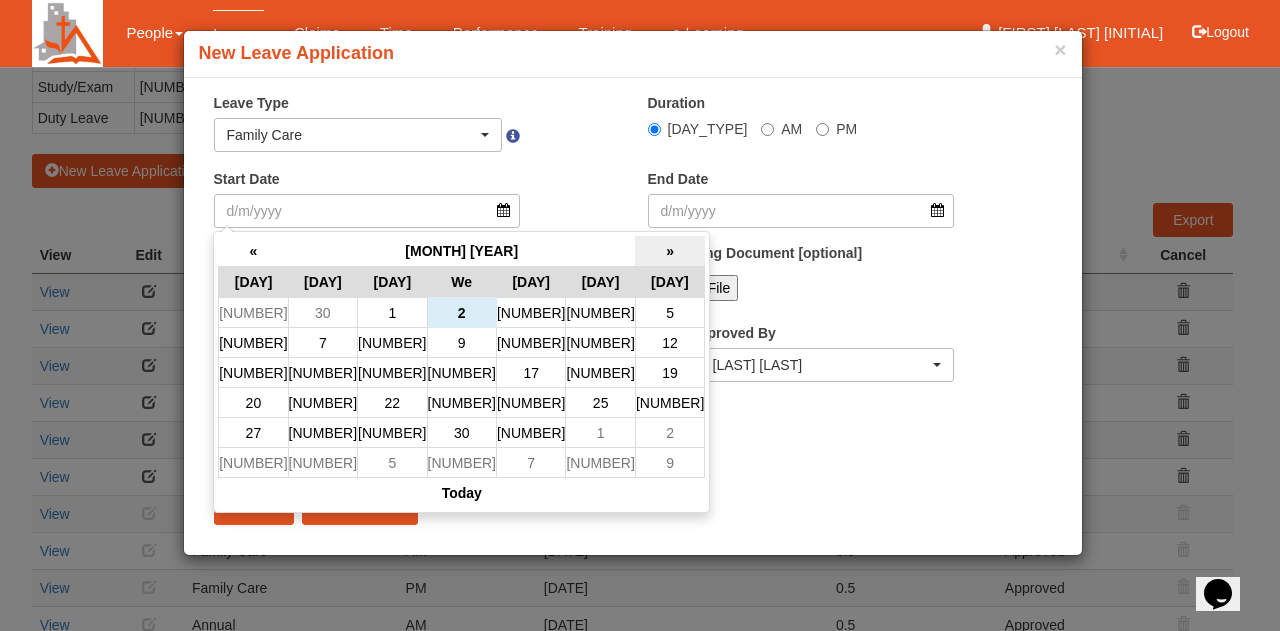 click on "»" at bounding box center (669, 251) 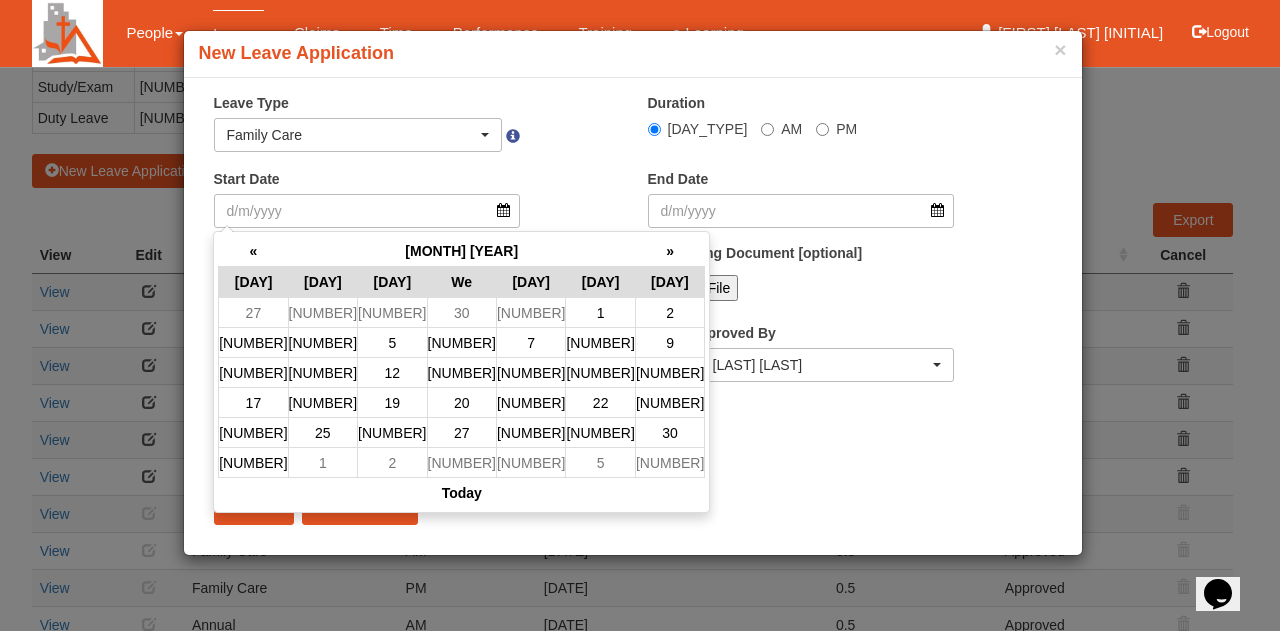 click on "»" at bounding box center (669, 251) 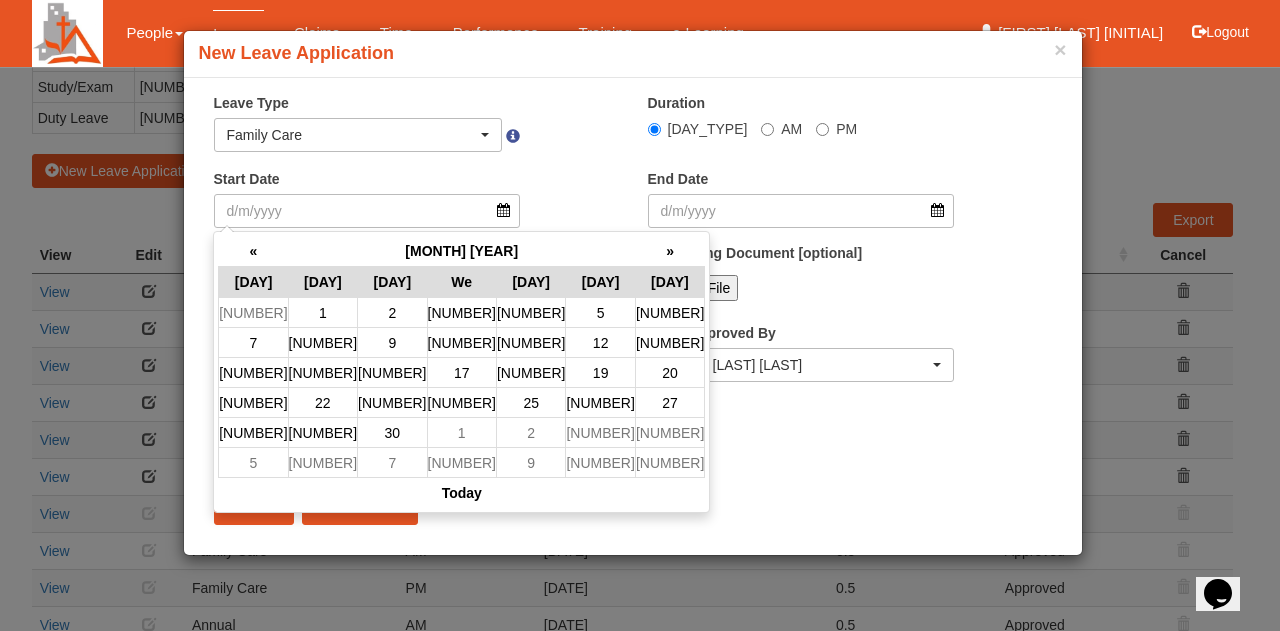 click on "»" at bounding box center (669, 251) 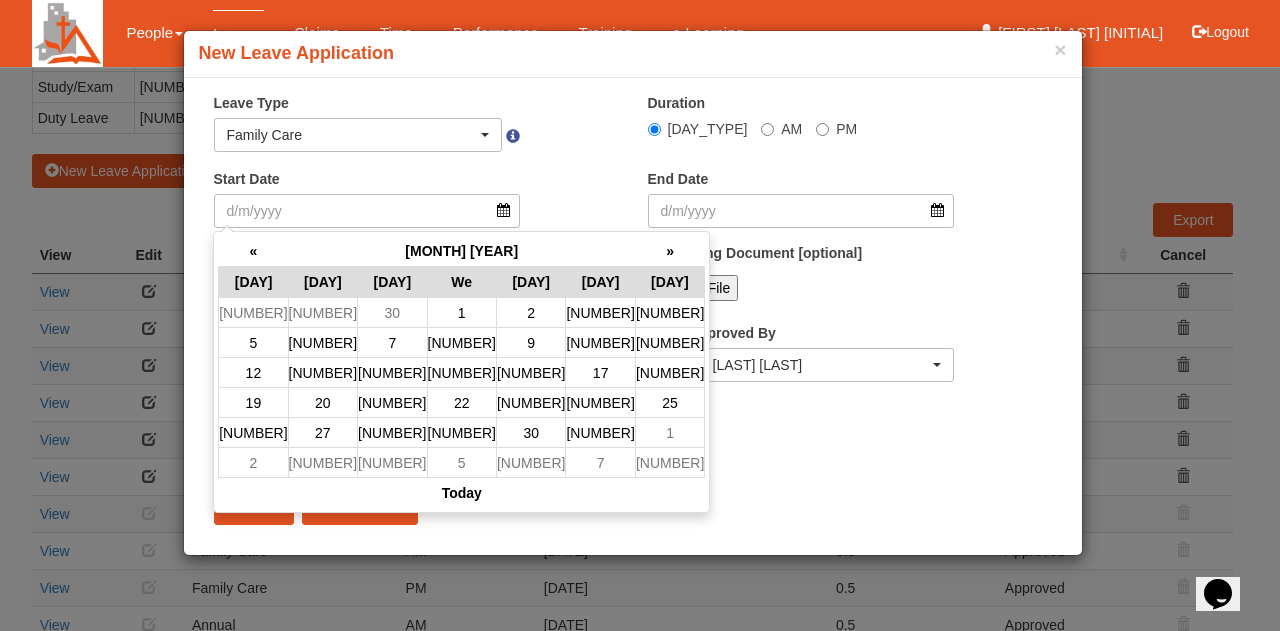 click on "»" at bounding box center (669, 251) 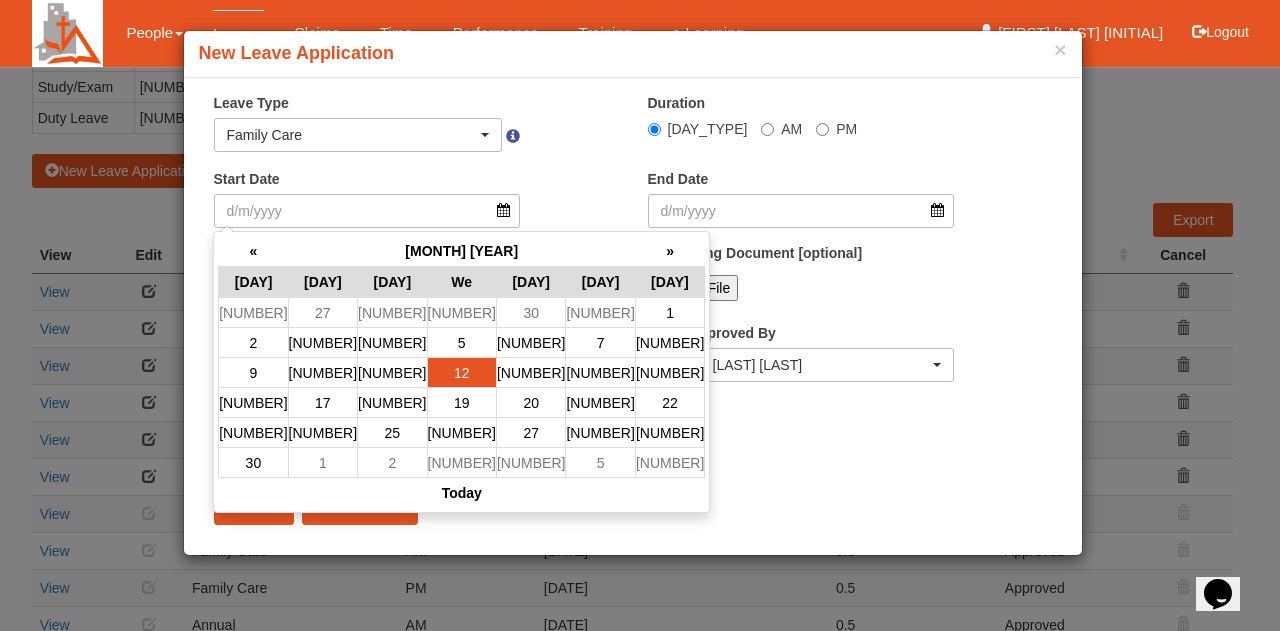 click on "12" at bounding box center (461, 313) 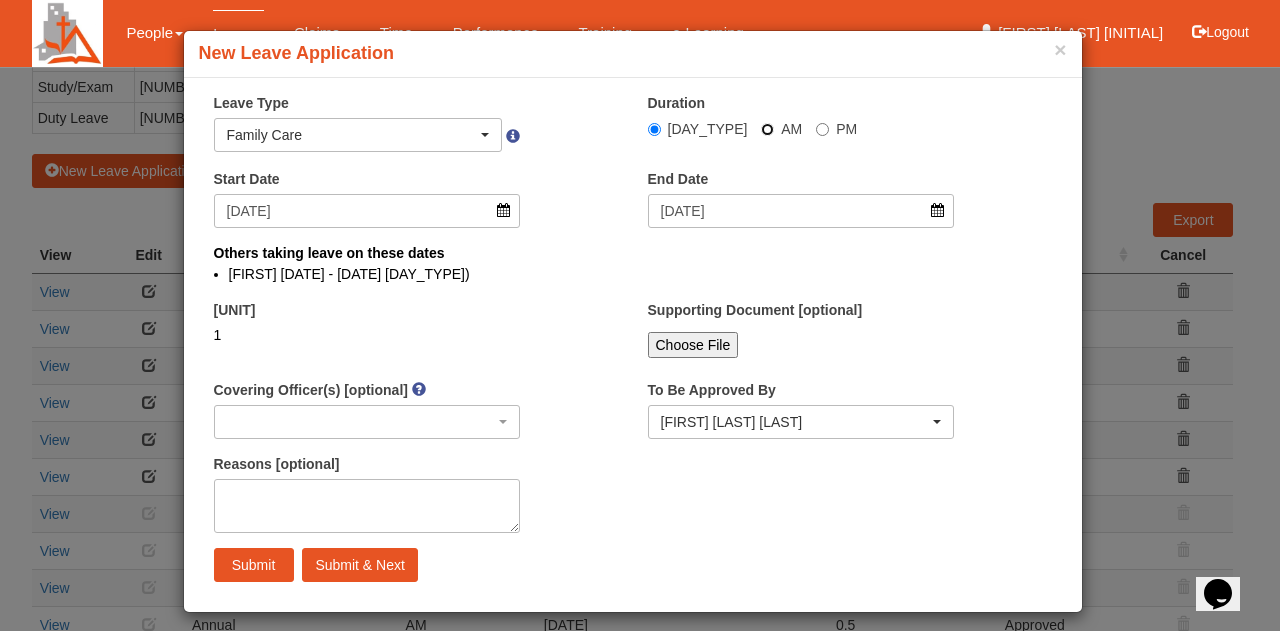 click on "AM" at bounding box center (654, 129) 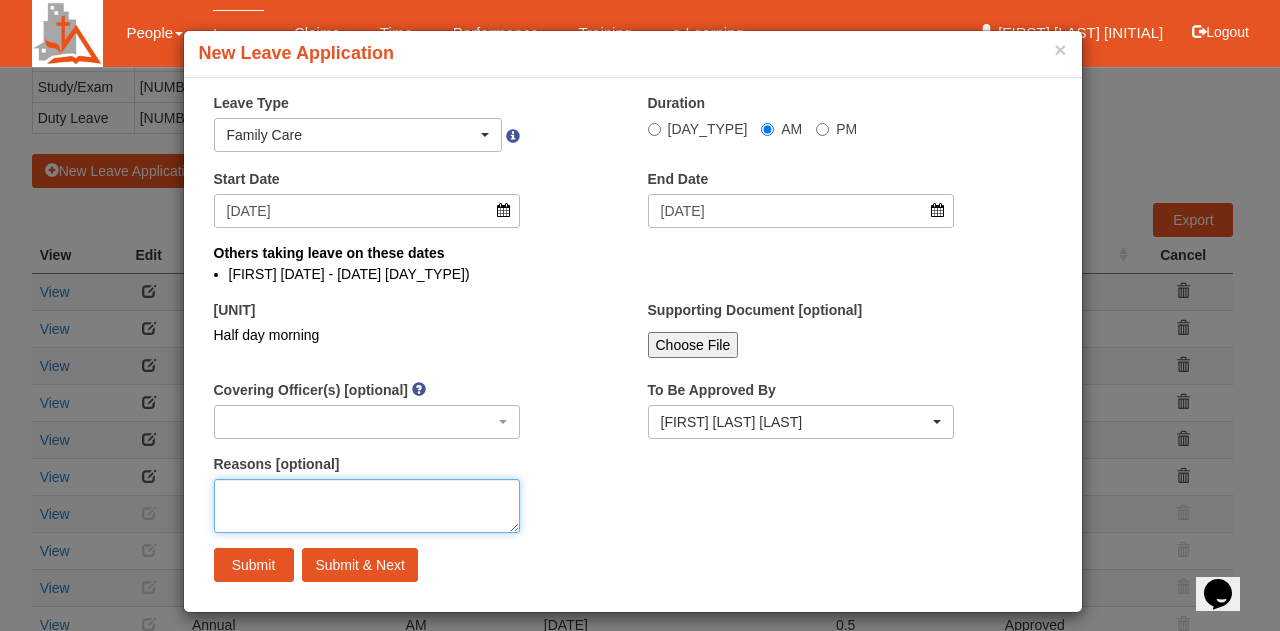 click on "Reasons [optional]" at bounding box center (367, 506) 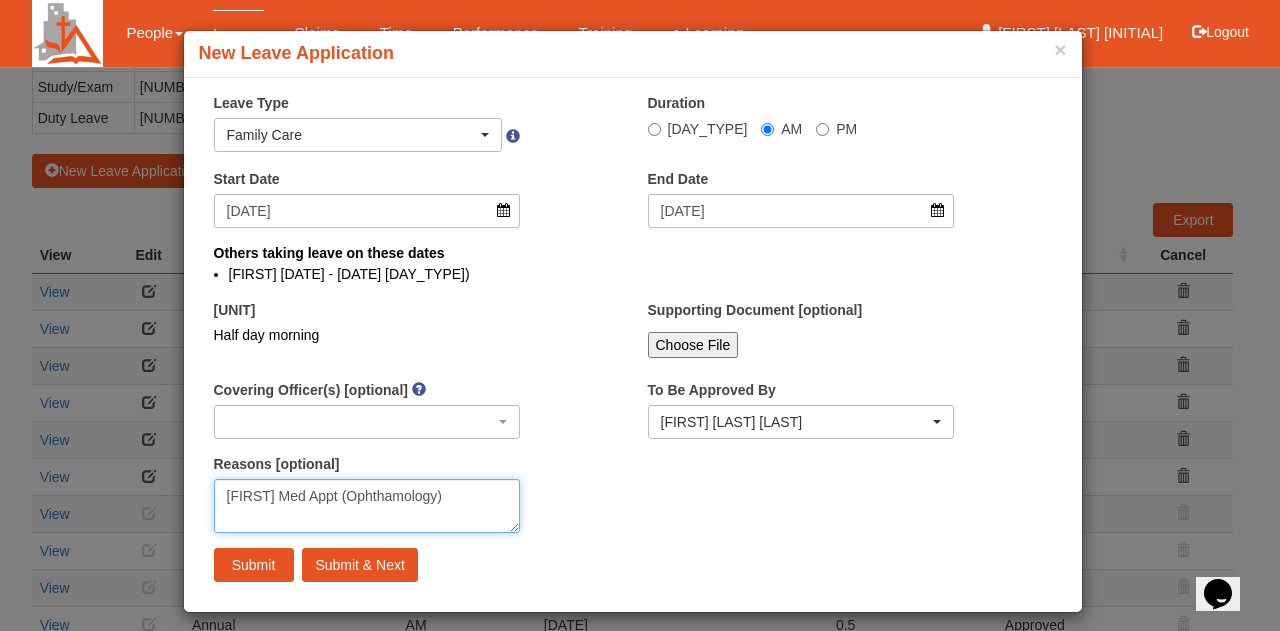 type on "[FIRST] Med Appt (Ophthamology)" 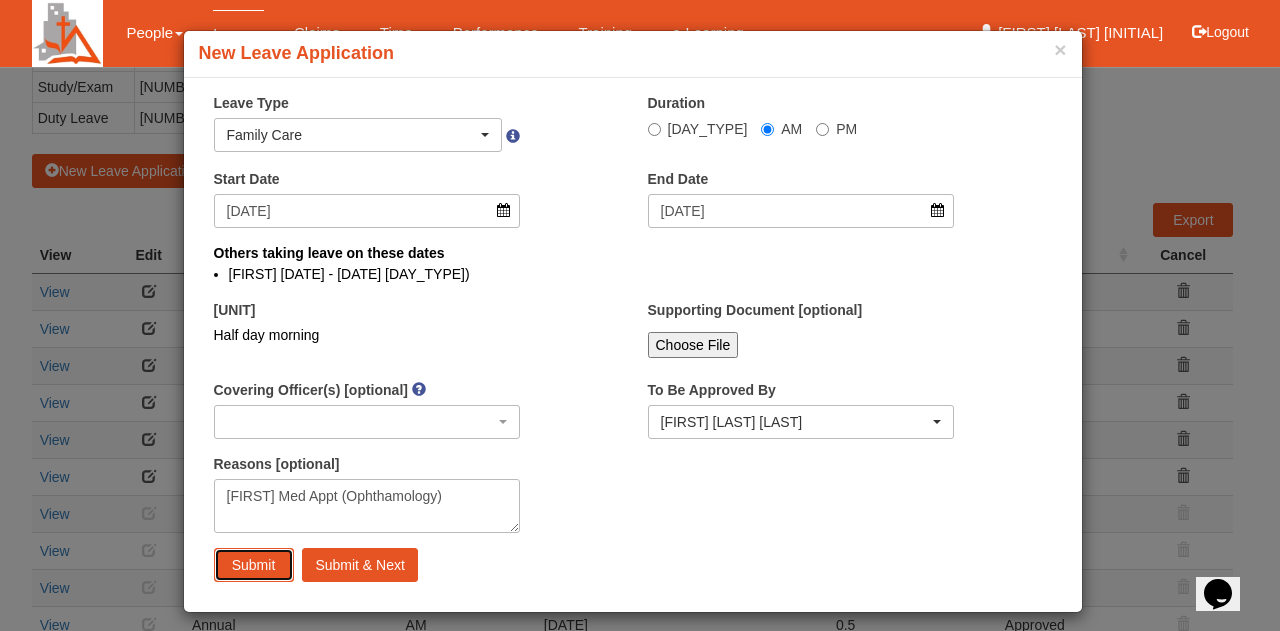 click on "Submit" at bounding box center (254, 565) 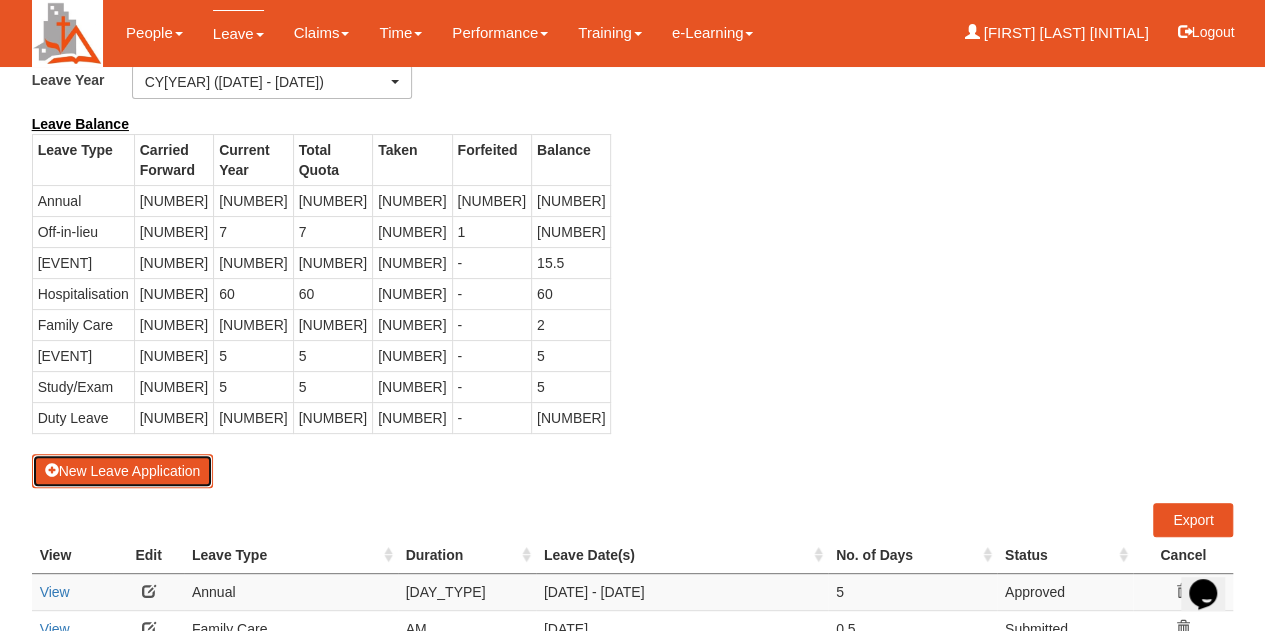 scroll, scrollTop: 0, scrollLeft: 0, axis: both 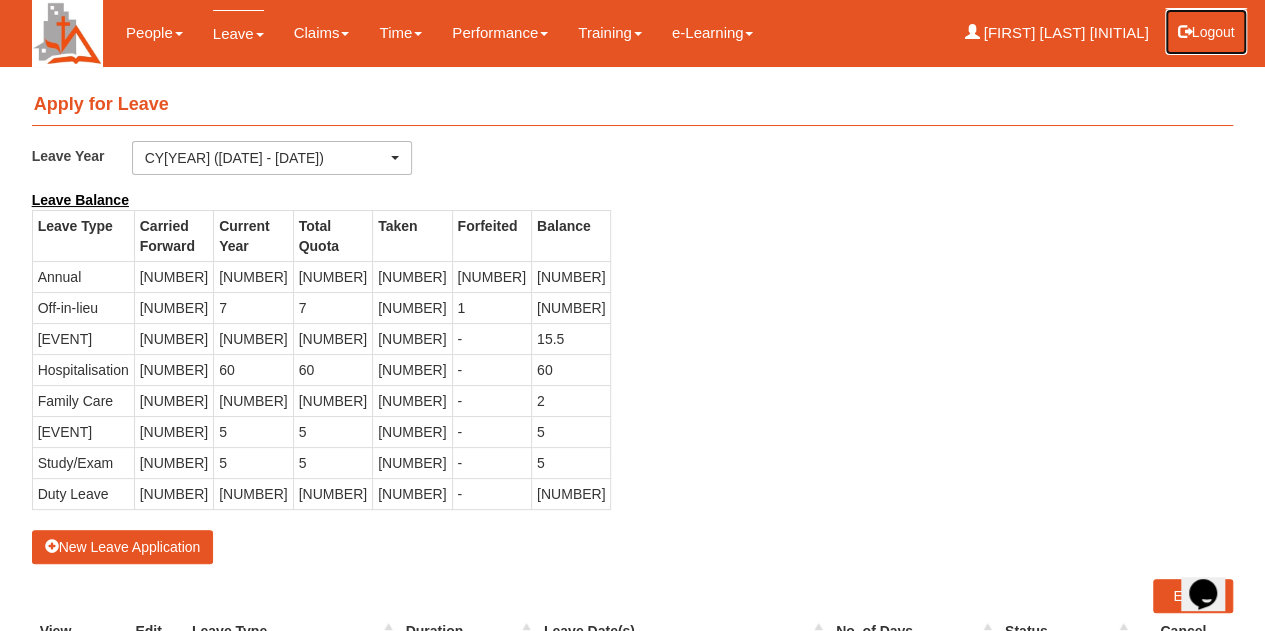 click on "Logout" at bounding box center (1206, 32) 